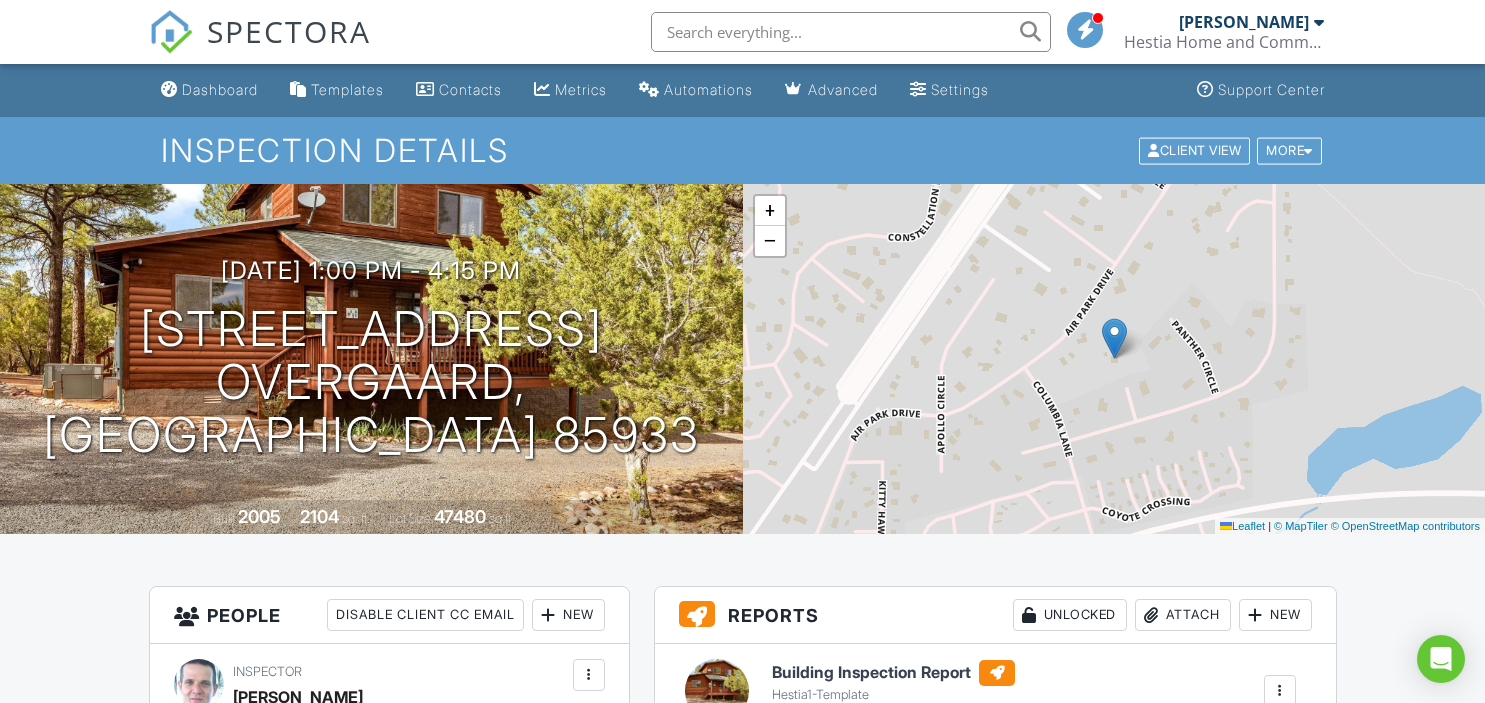 scroll, scrollTop: 0, scrollLeft: 0, axis: both 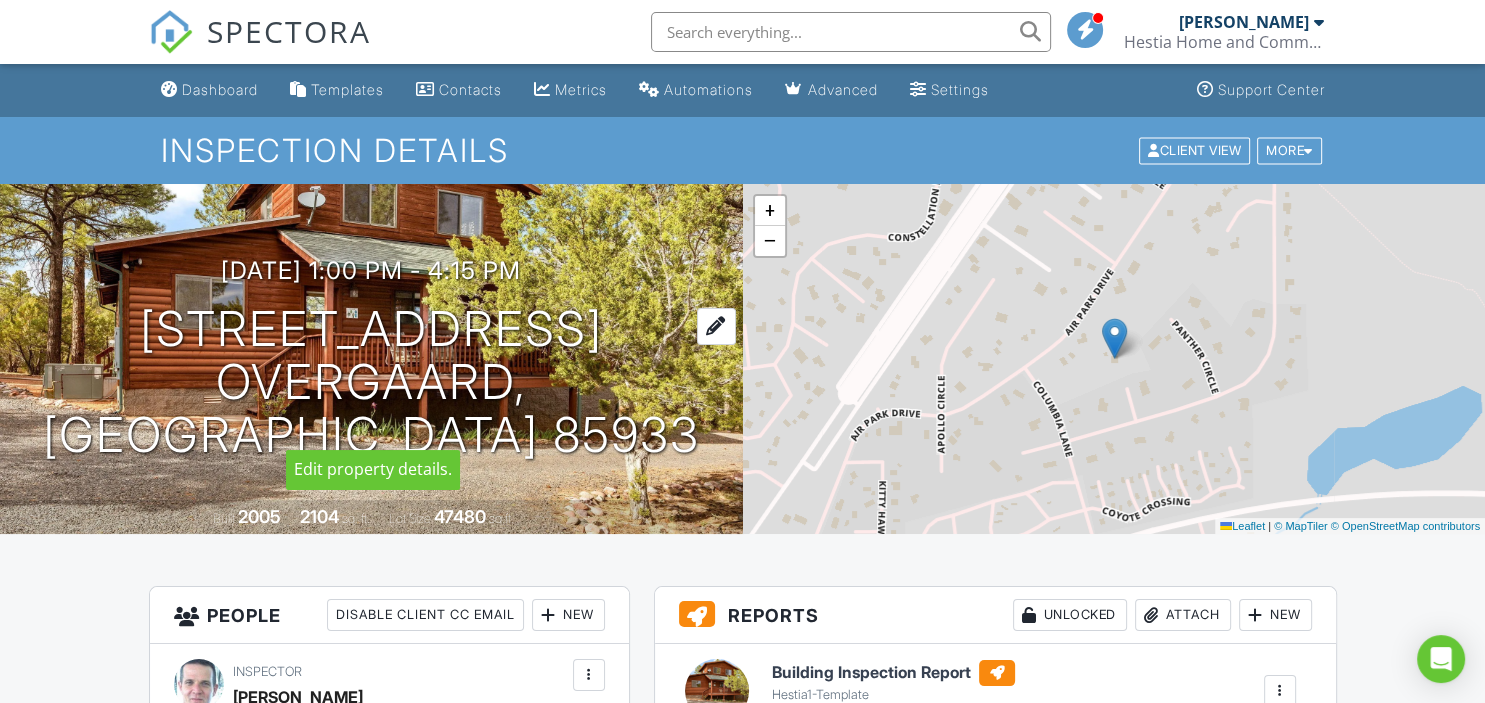 drag, startPoint x: 126, startPoint y: 341, endPoint x: 605, endPoint y: 343, distance: 479.00418 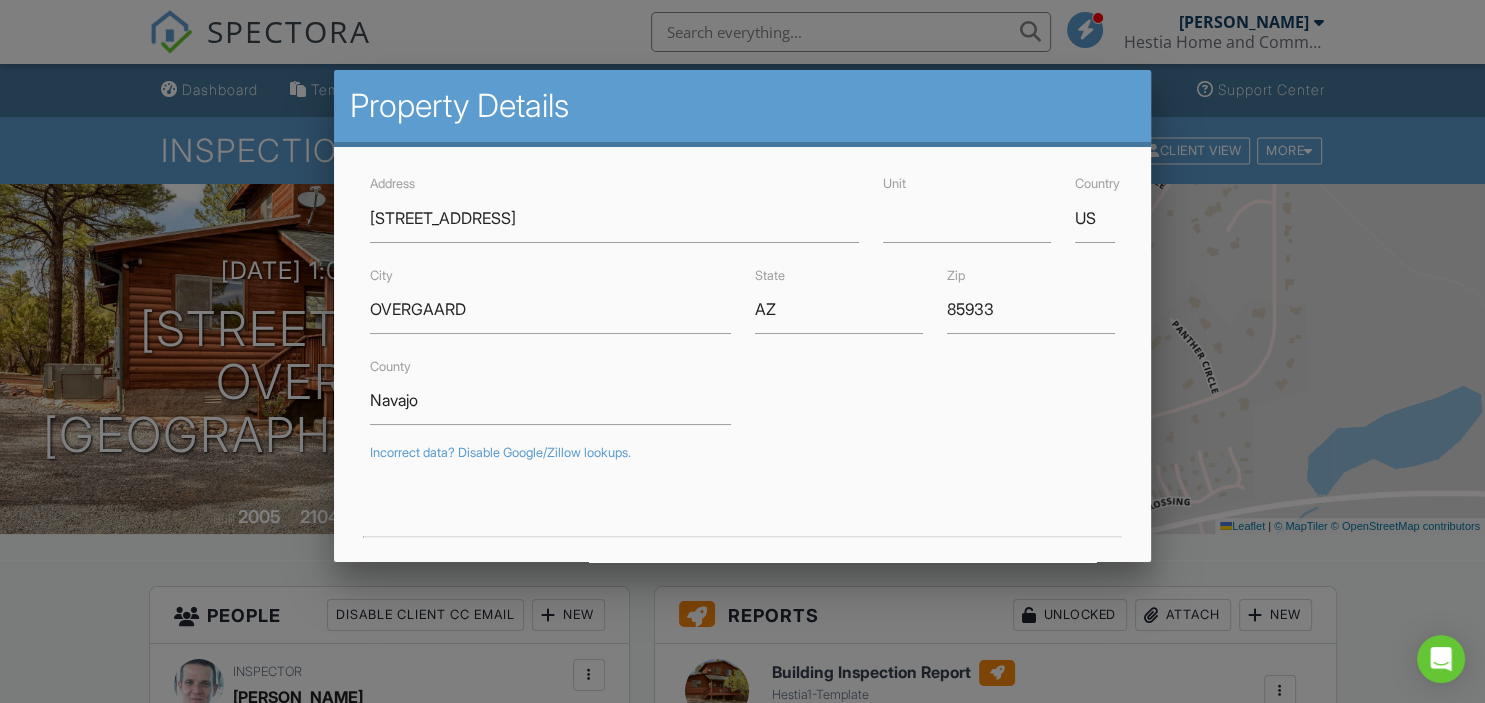 click at bounding box center (742, 339) 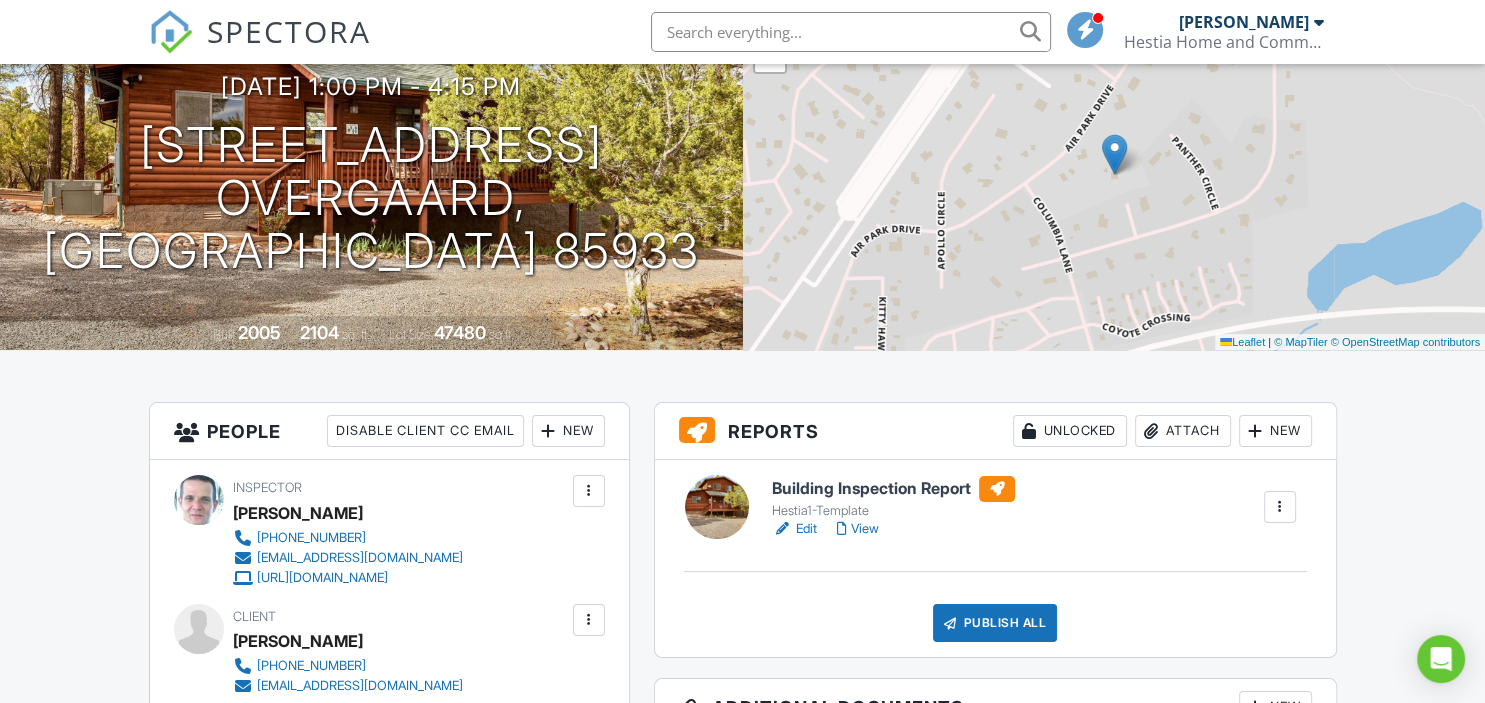 scroll, scrollTop: 316, scrollLeft: 0, axis: vertical 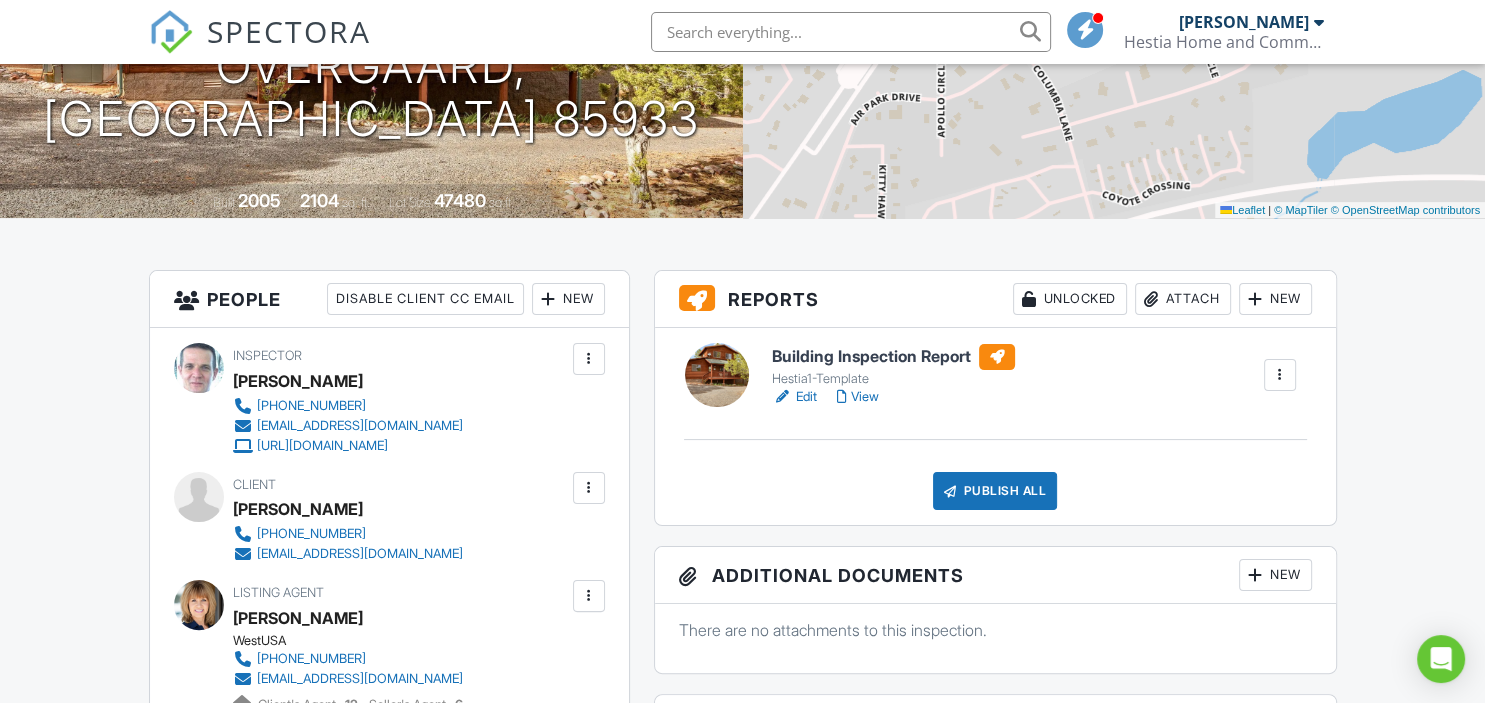 click on "View" at bounding box center [858, 397] 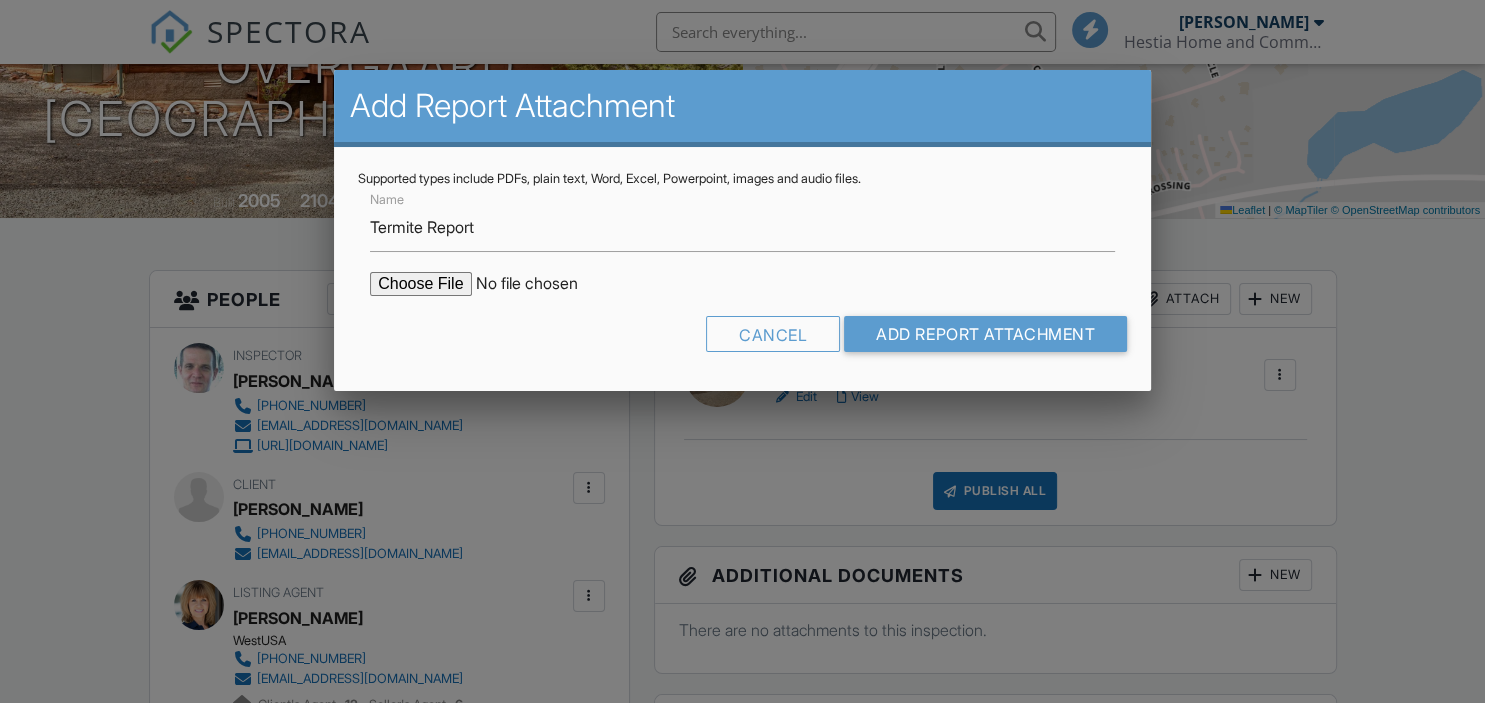 scroll, scrollTop: 316, scrollLeft: 0, axis: vertical 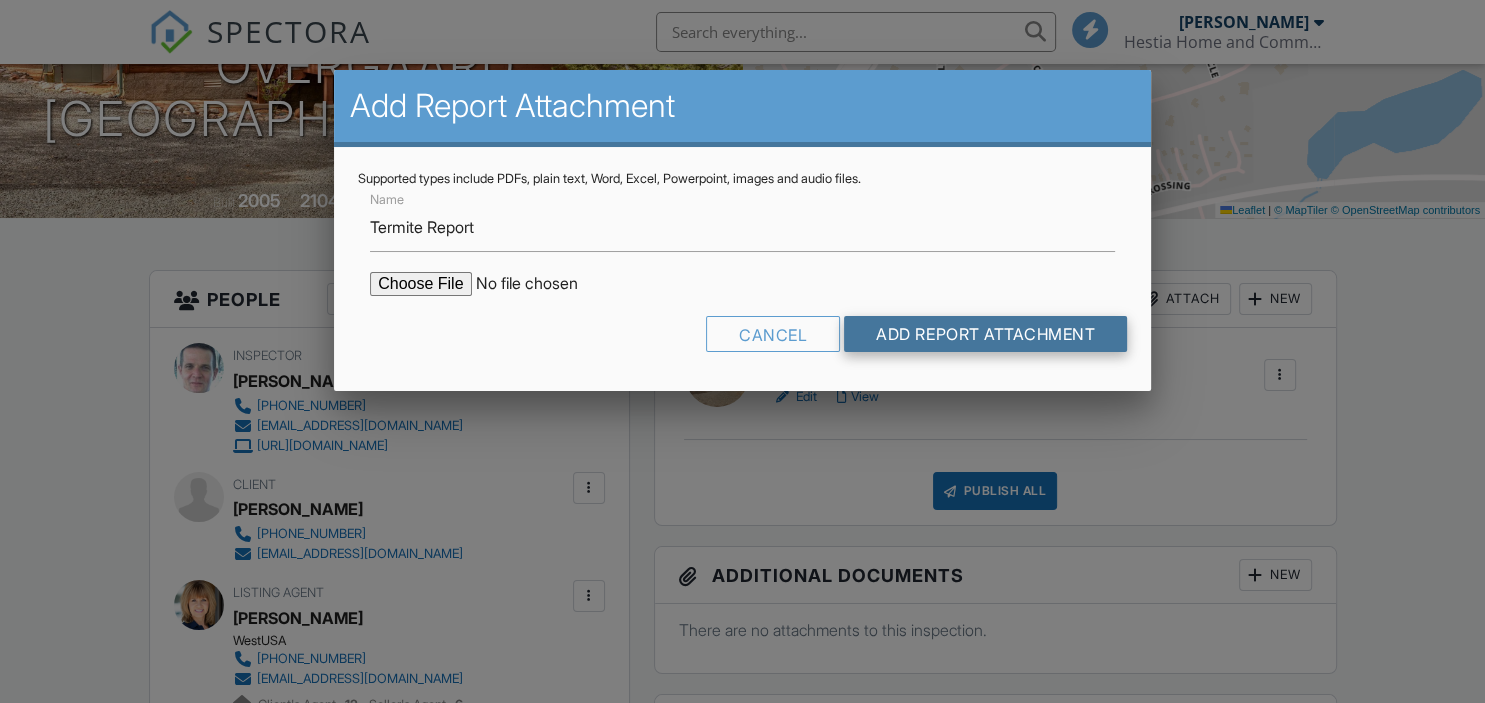 click on "Add Report Attachment" at bounding box center [985, 334] 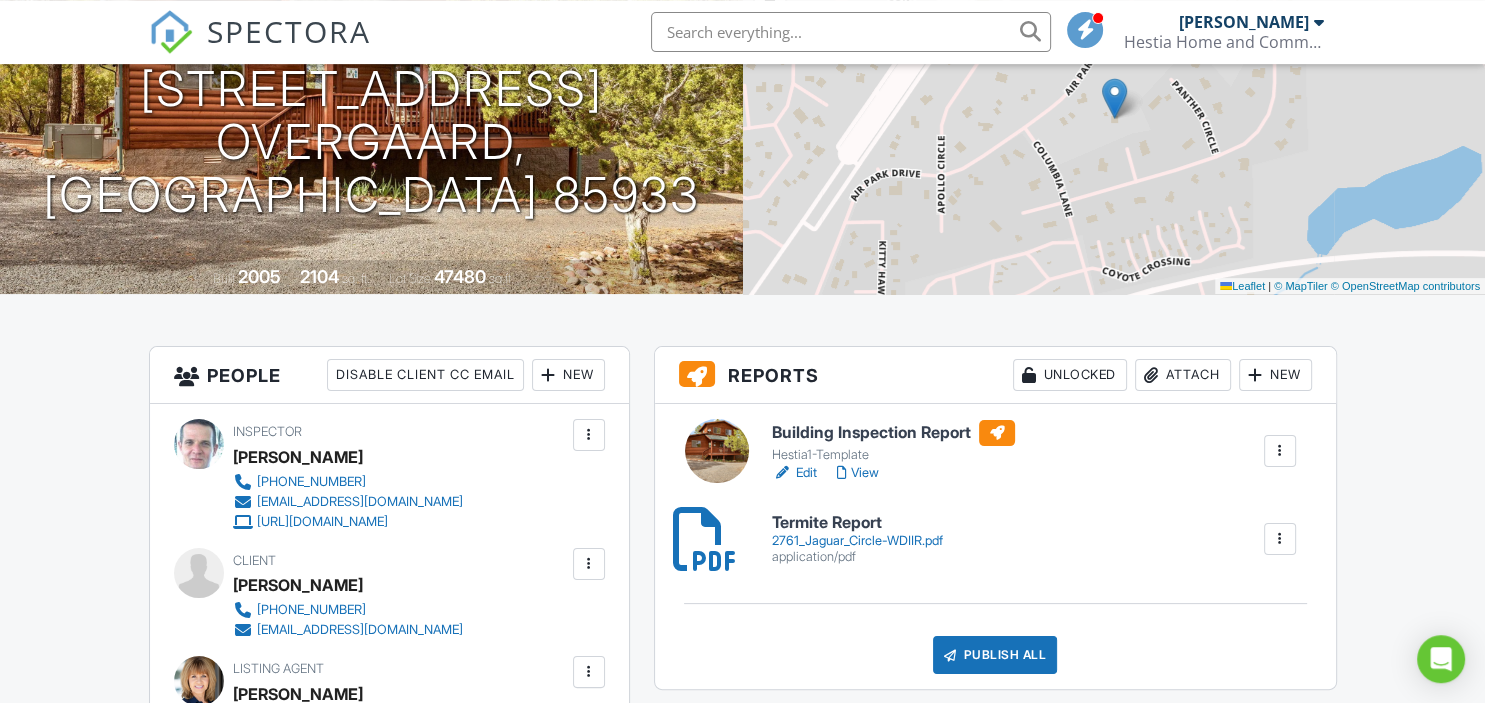 scroll, scrollTop: 316, scrollLeft: 0, axis: vertical 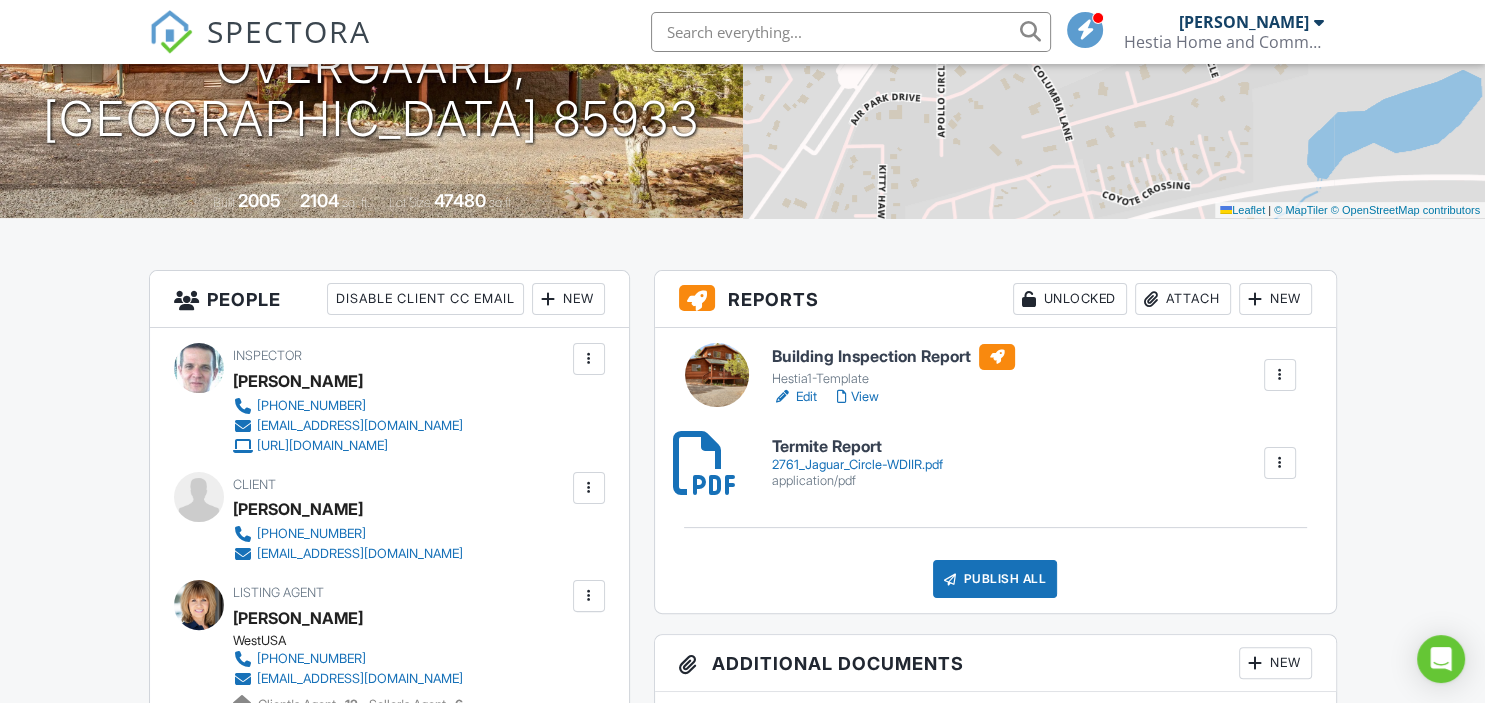 click on "View" at bounding box center (858, 397) 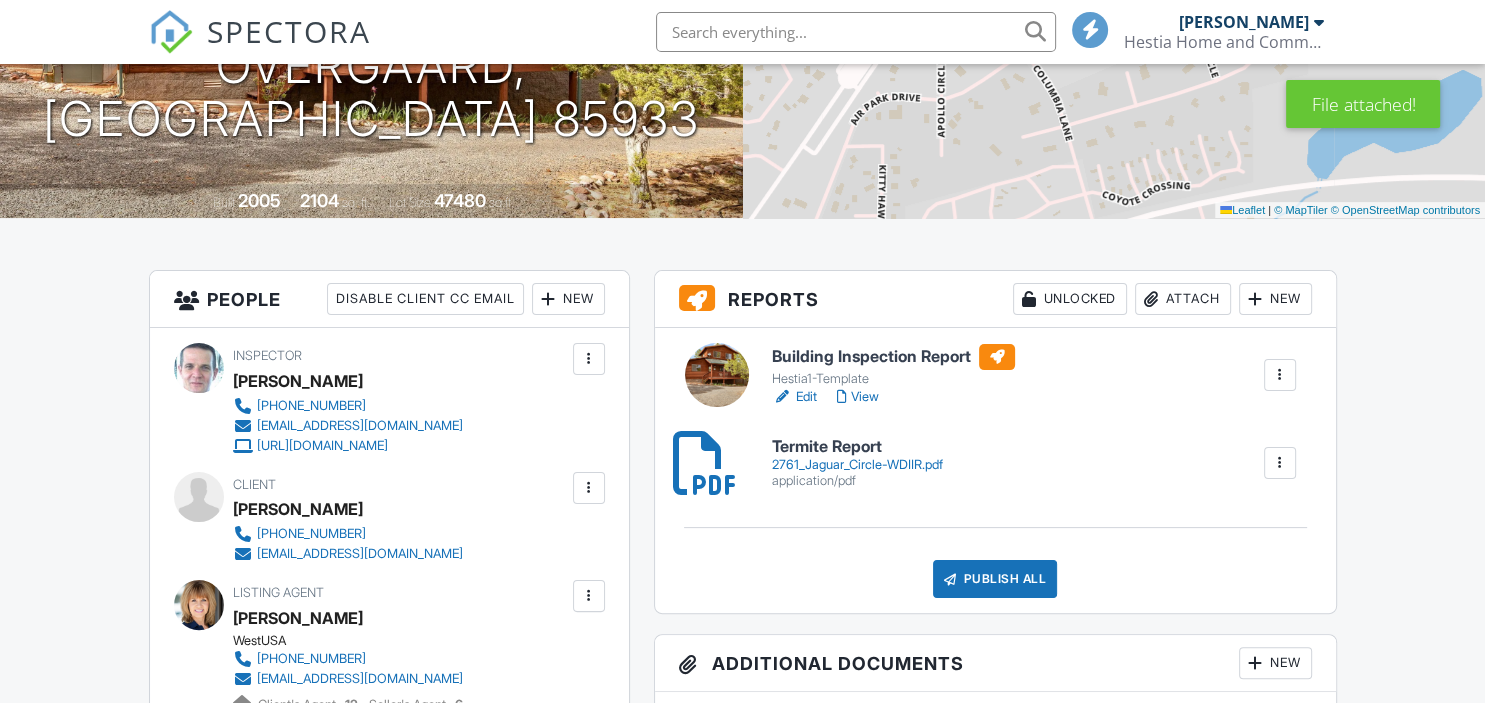scroll, scrollTop: 316, scrollLeft: 0, axis: vertical 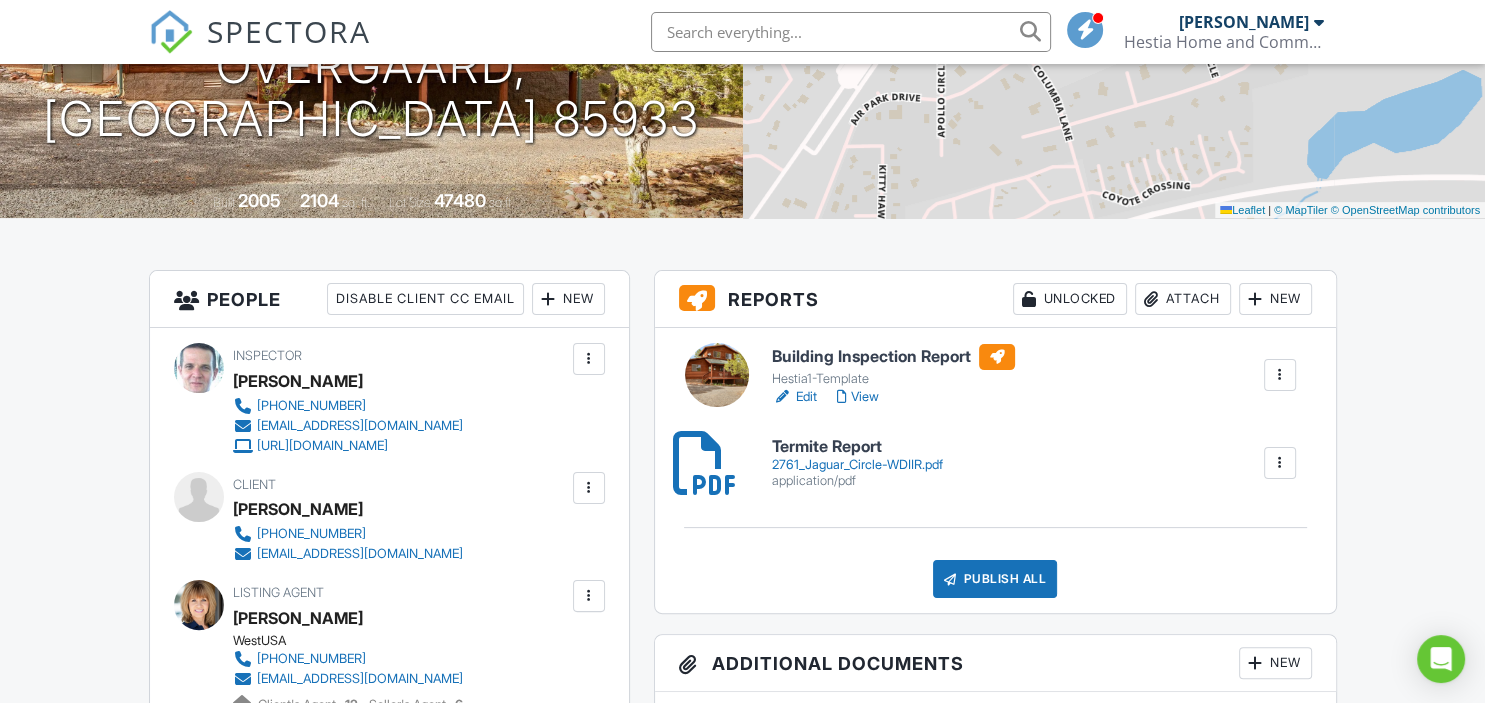 click on "Publish All" at bounding box center [995, 579] 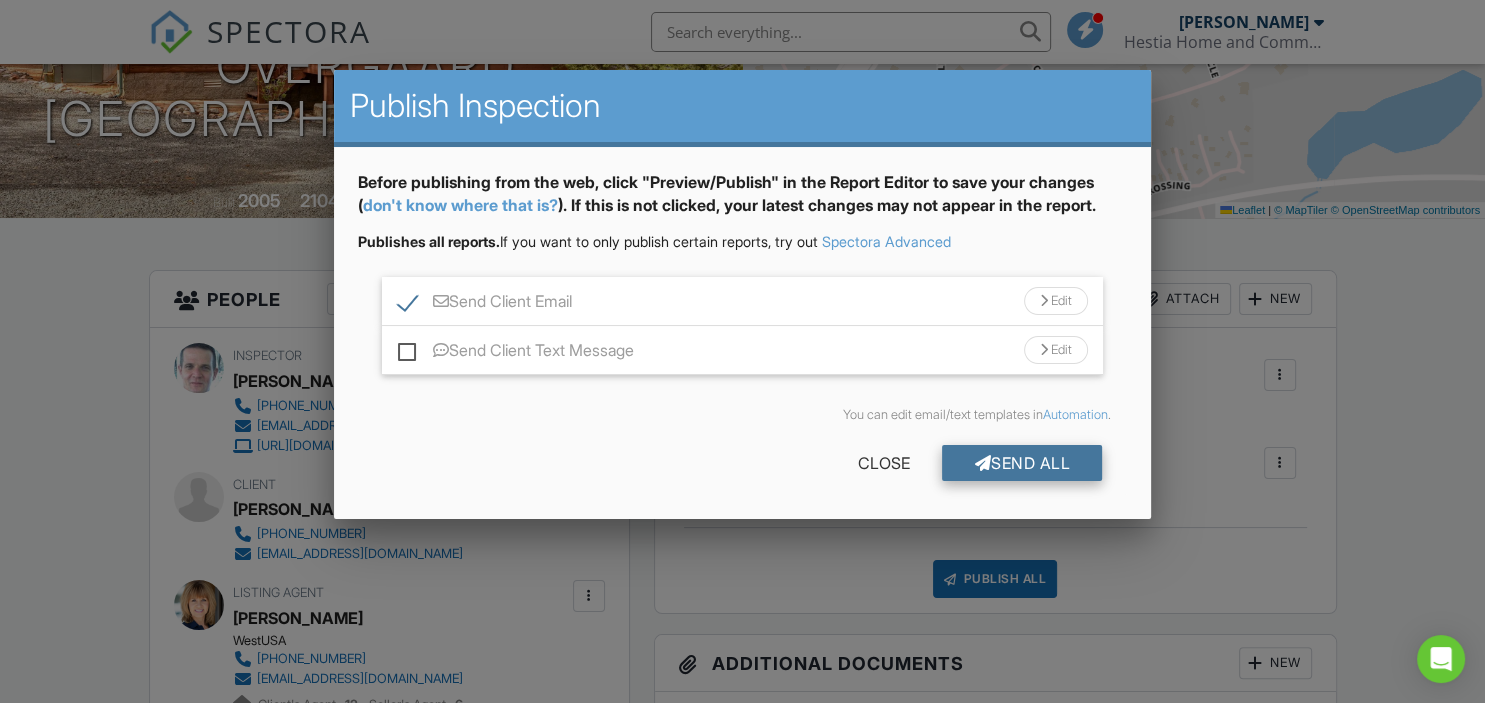 click on "Send All" at bounding box center (1022, 463) 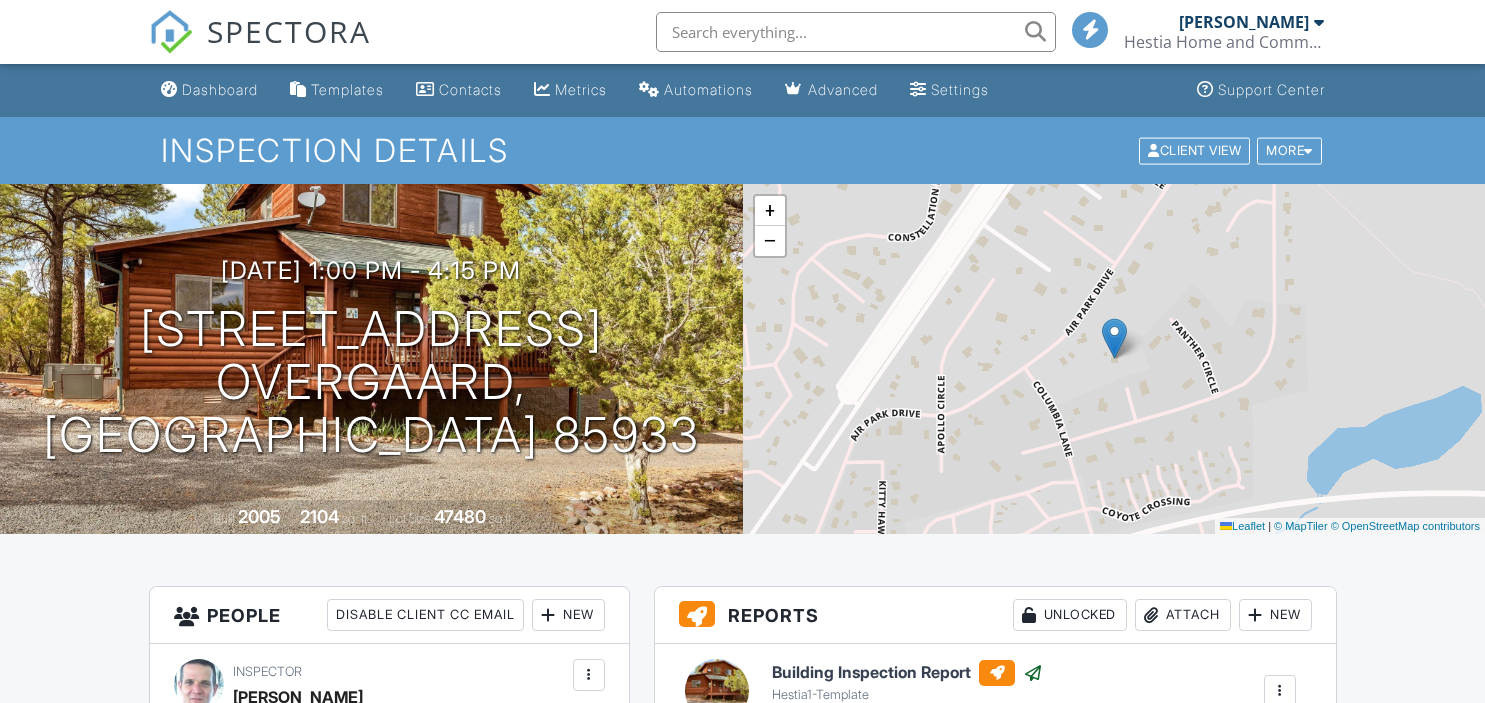 scroll, scrollTop: 0, scrollLeft: 0, axis: both 